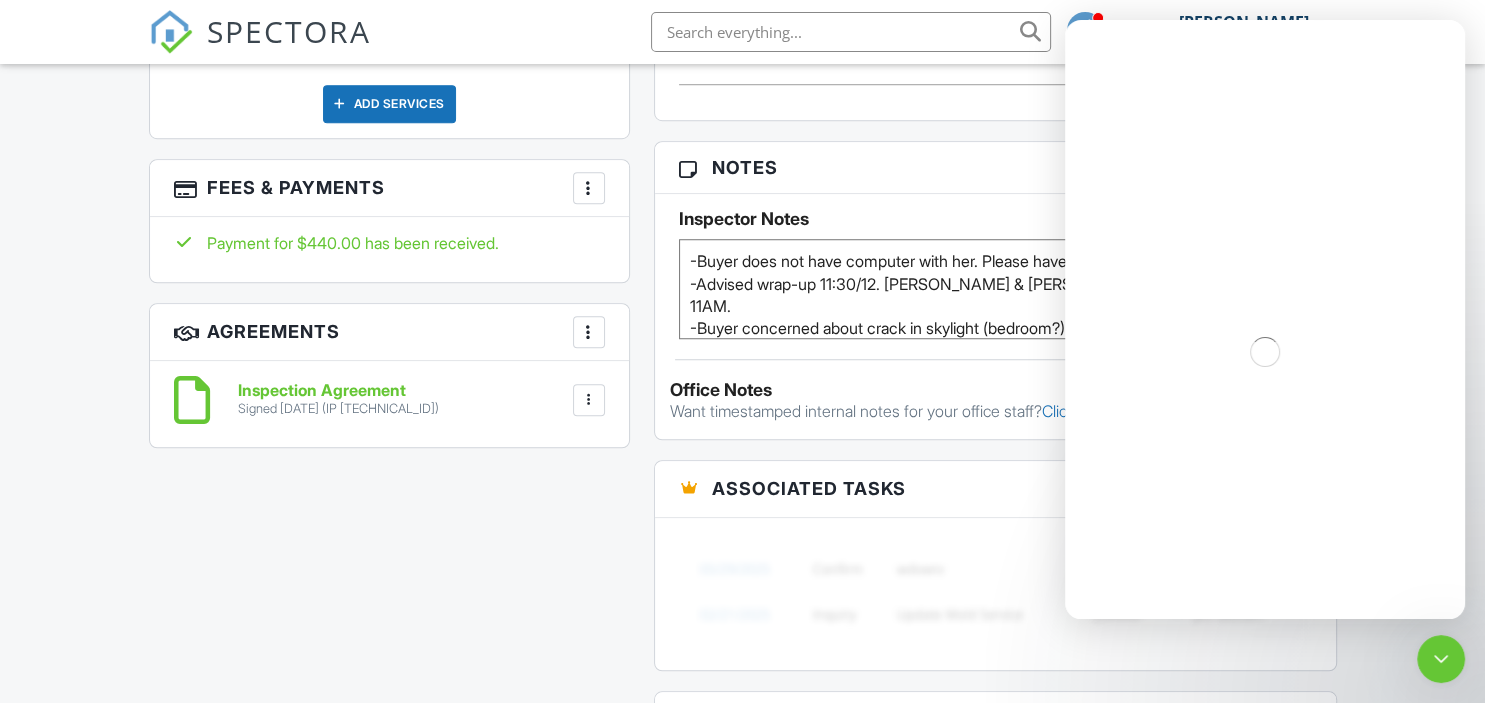 scroll, scrollTop: 0, scrollLeft: 0, axis: both 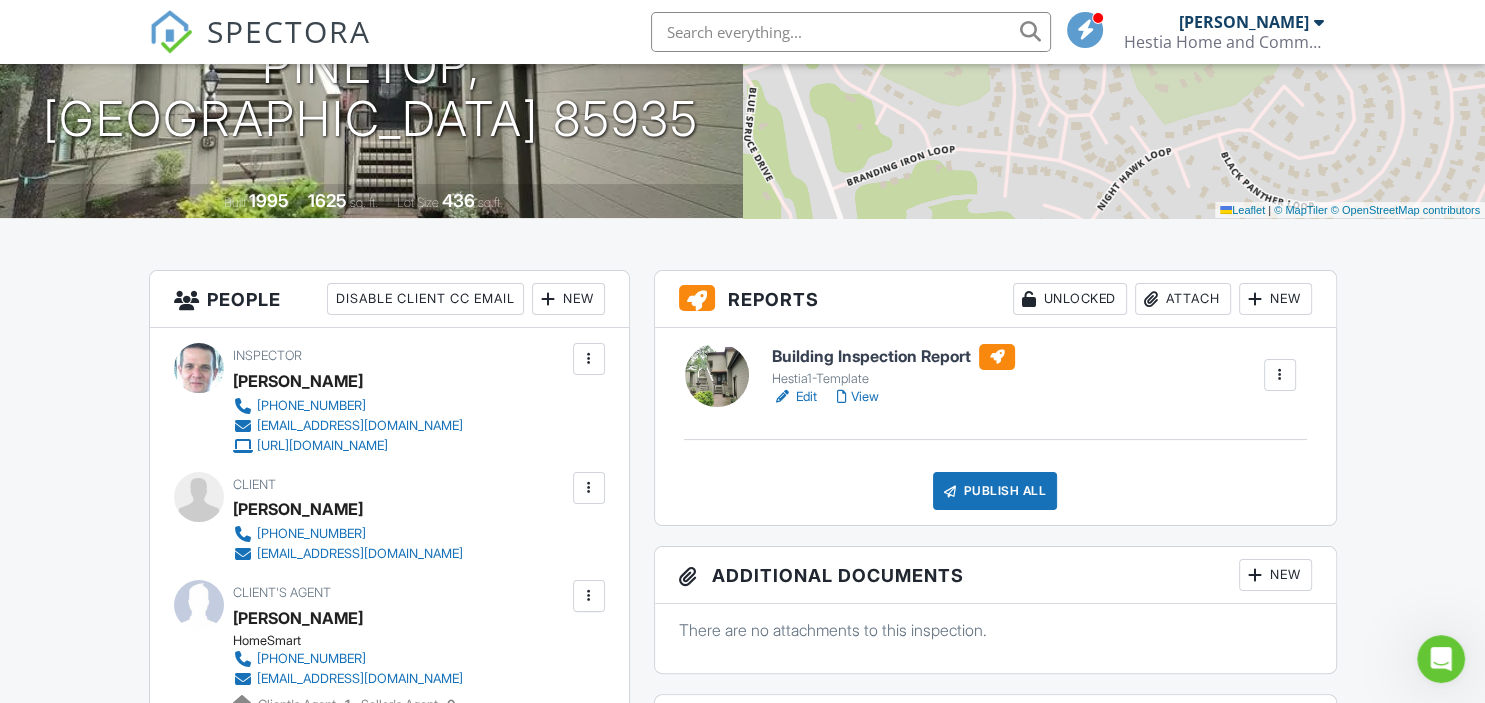 click on "View" at bounding box center [858, 397] 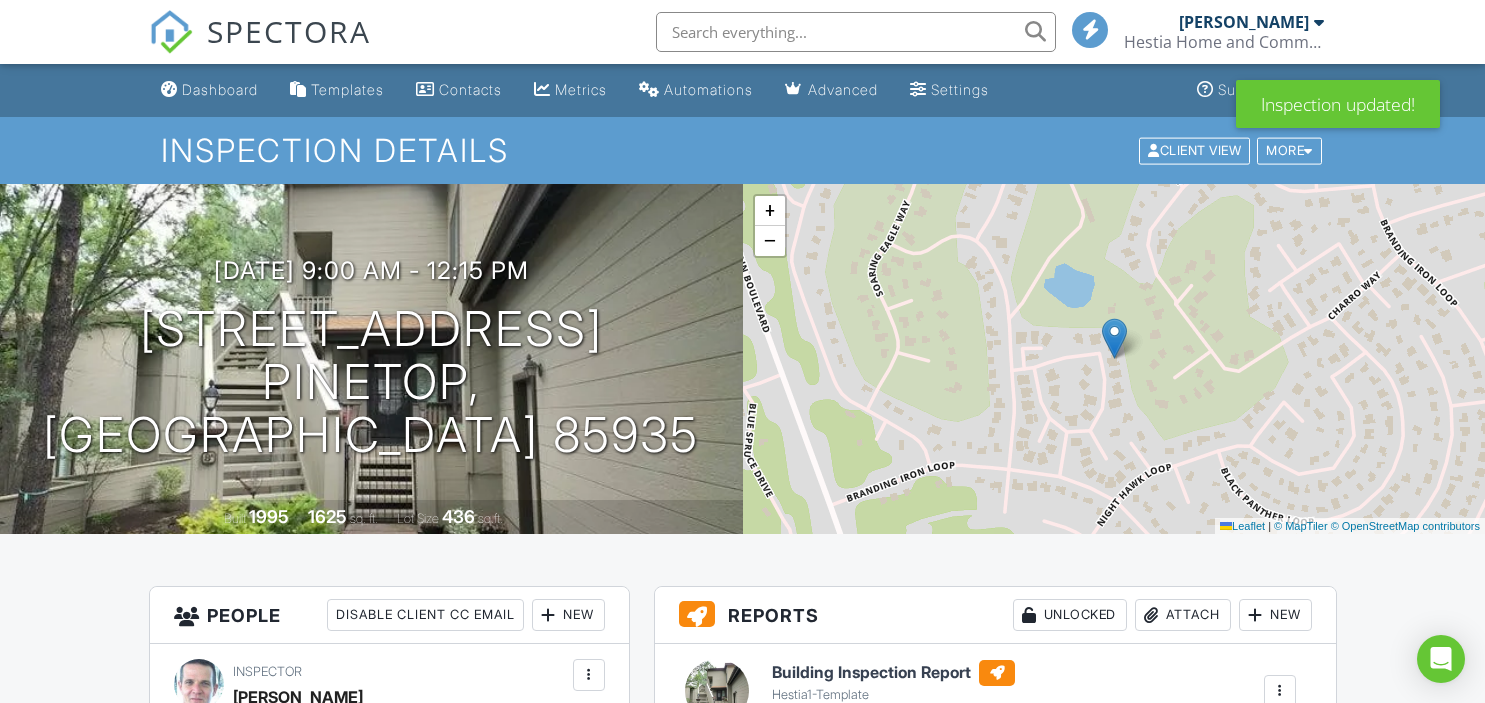 scroll, scrollTop: 316, scrollLeft: 0, axis: vertical 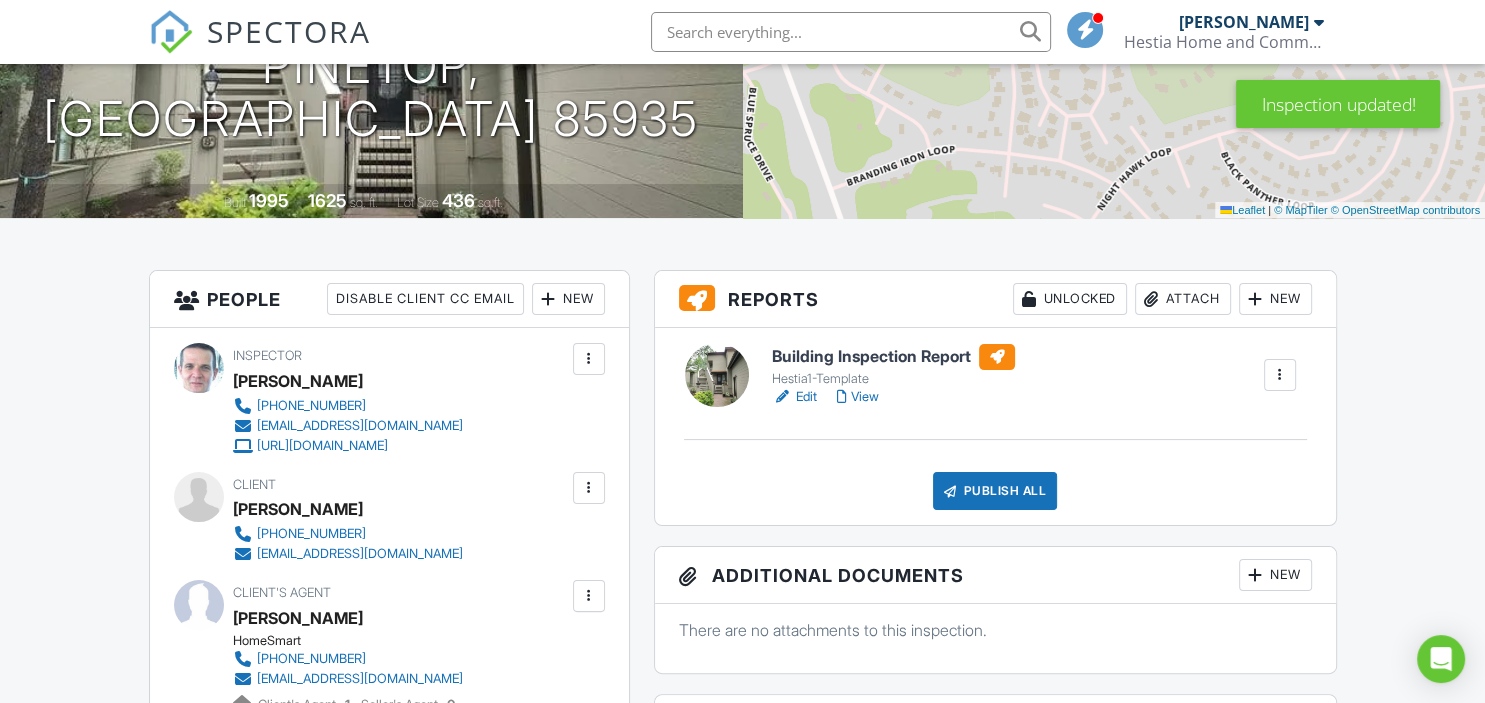 click on "Attach" at bounding box center [1183, 299] 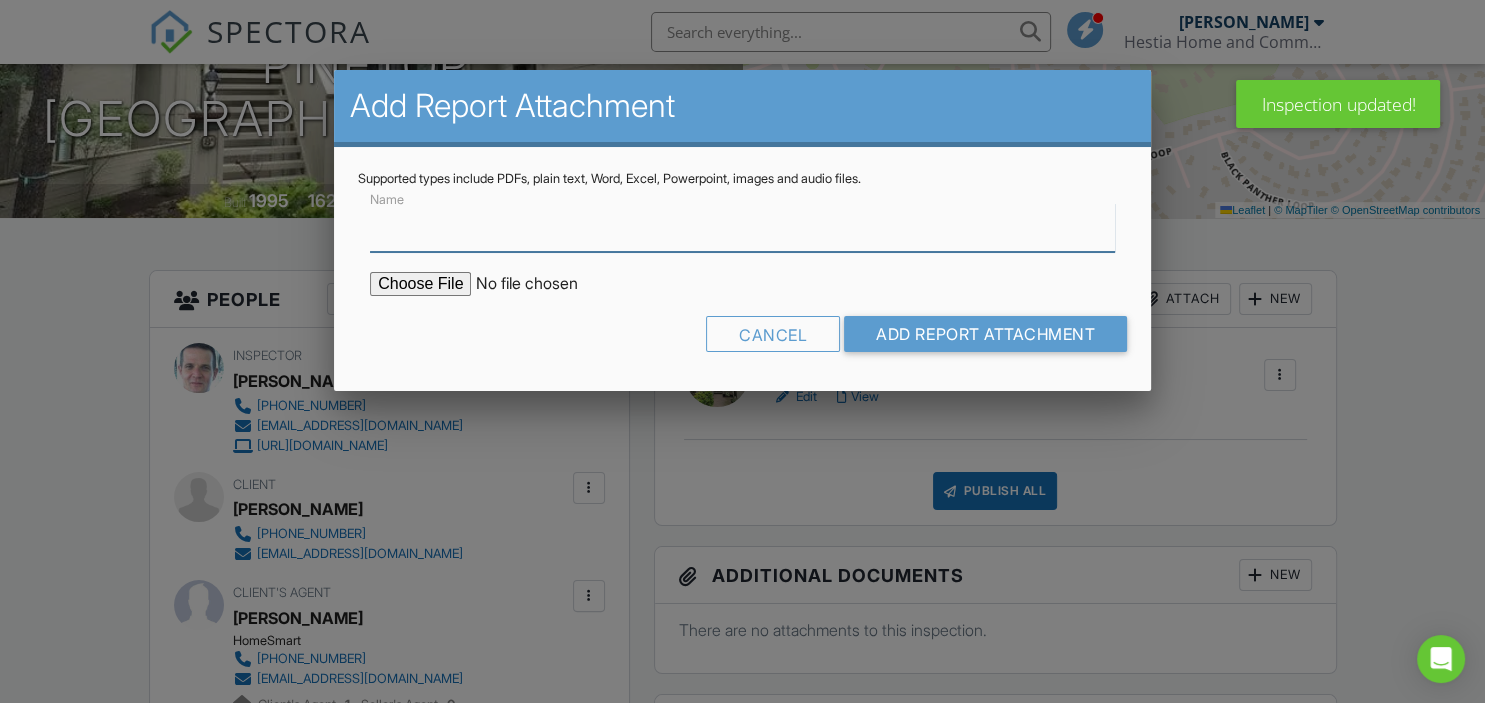 click on "Name" at bounding box center (742, 227) 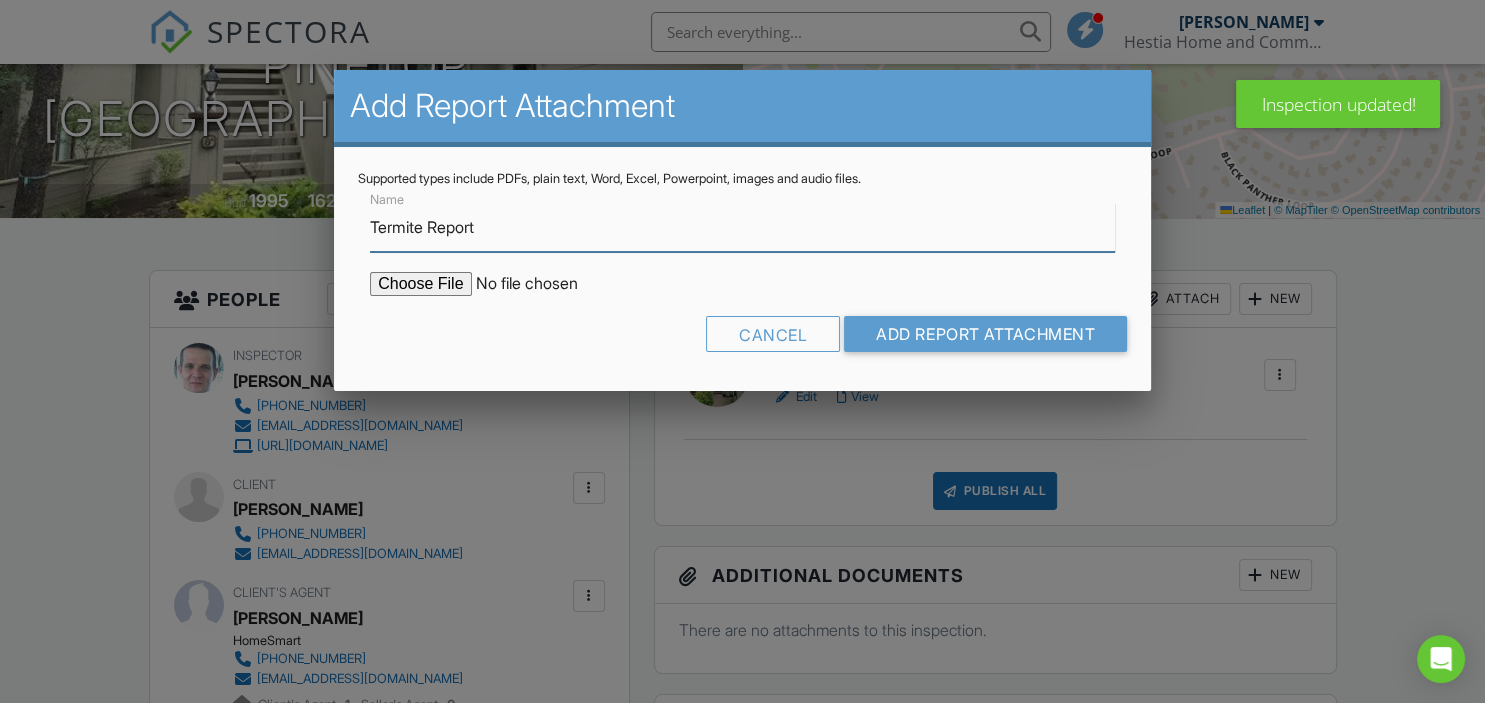 type on "Termite Report" 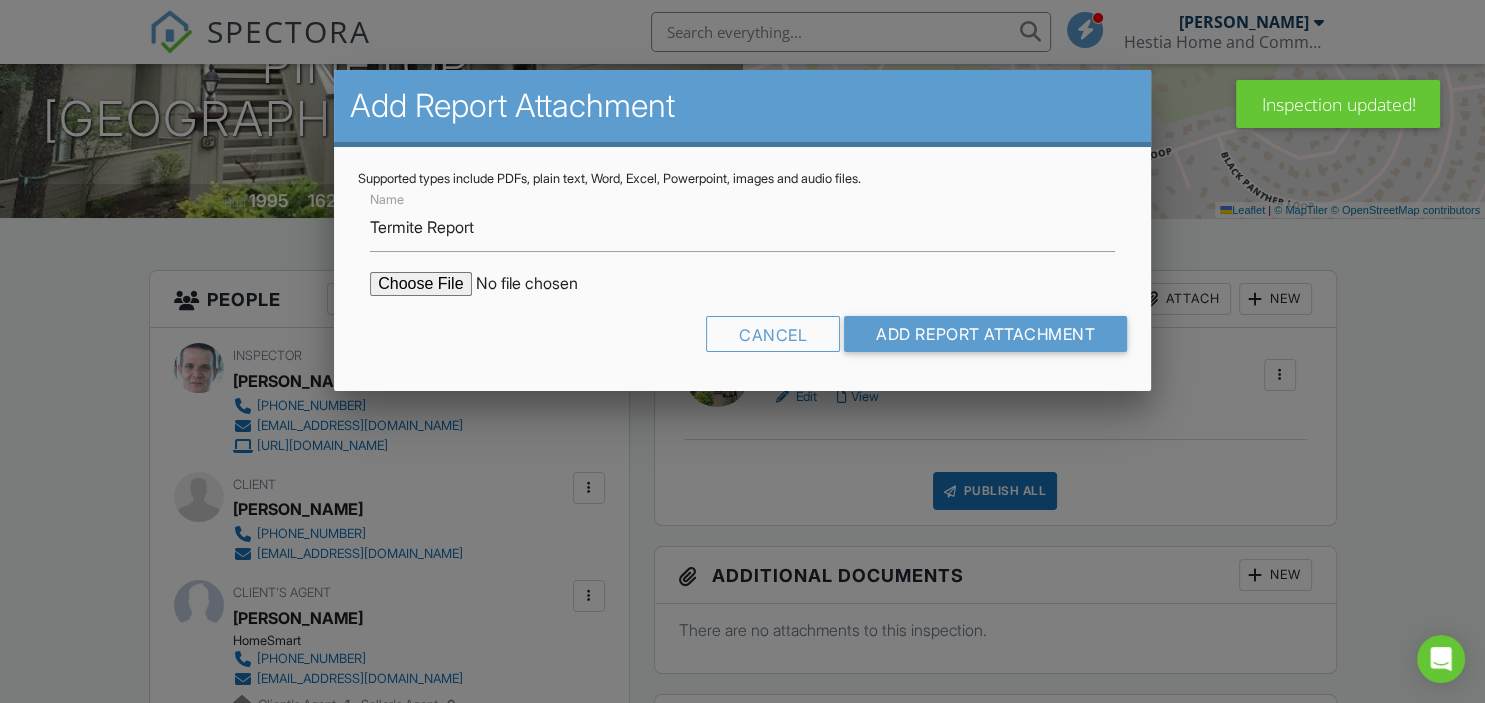 click at bounding box center [540, 284] 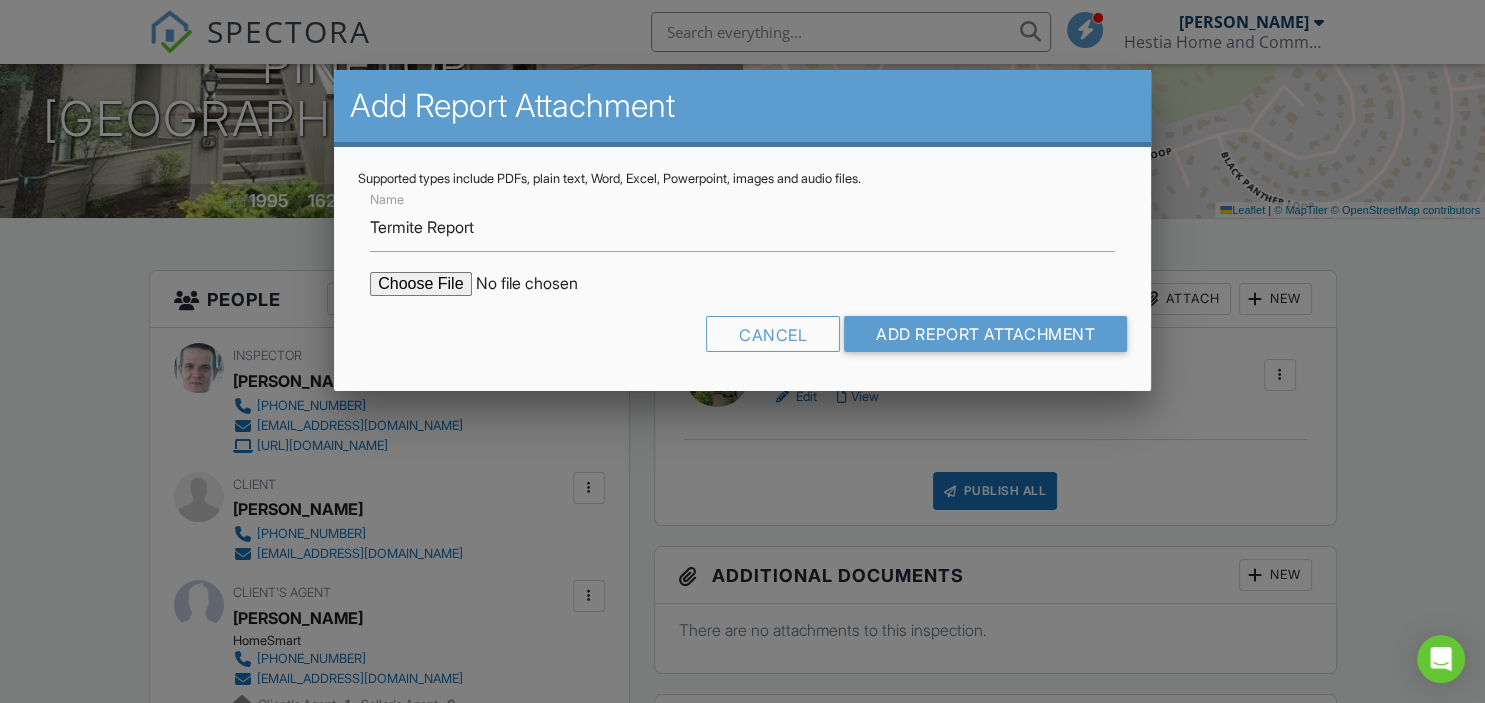 type on "C:\fakepath\3651 Crown Dancer Dr-wdiir.pdf" 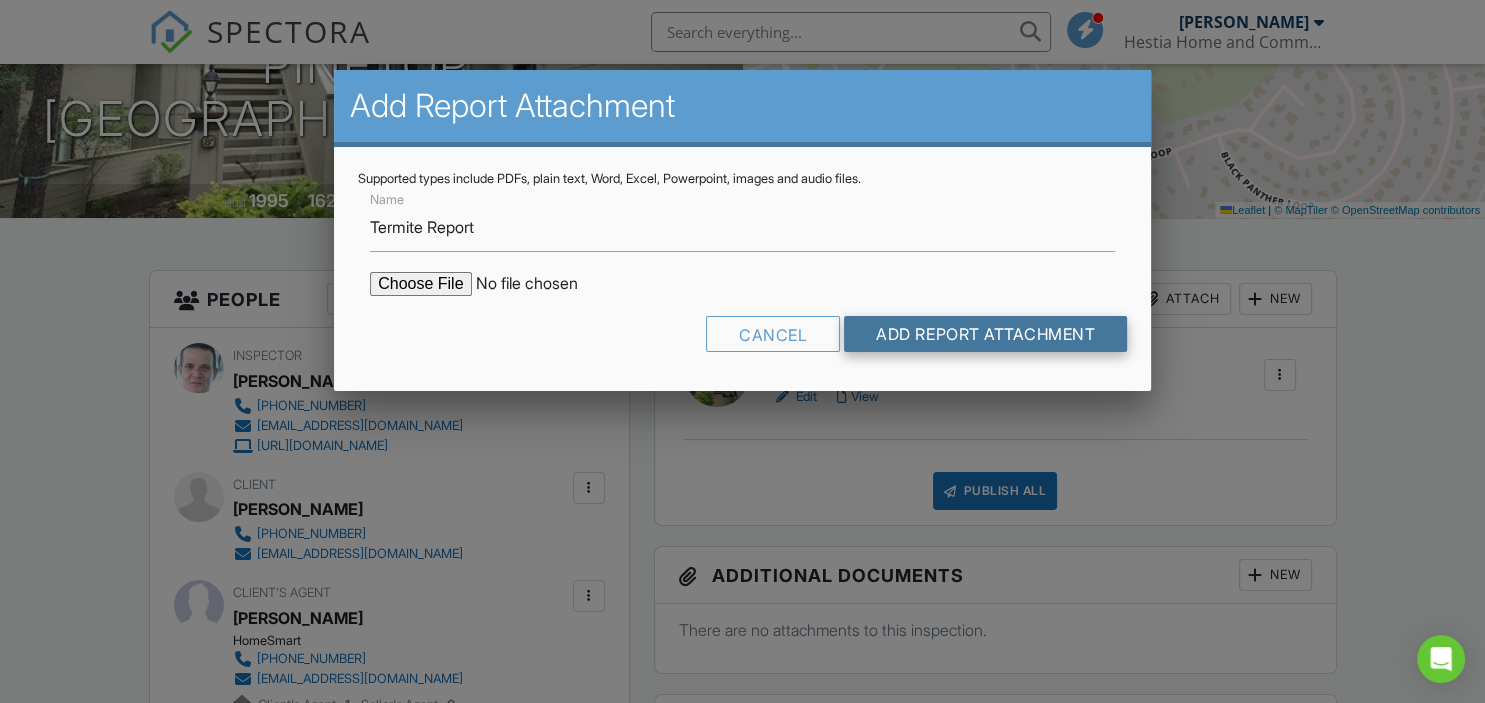 click on "Add Report Attachment" at bounding box center (985, 334) 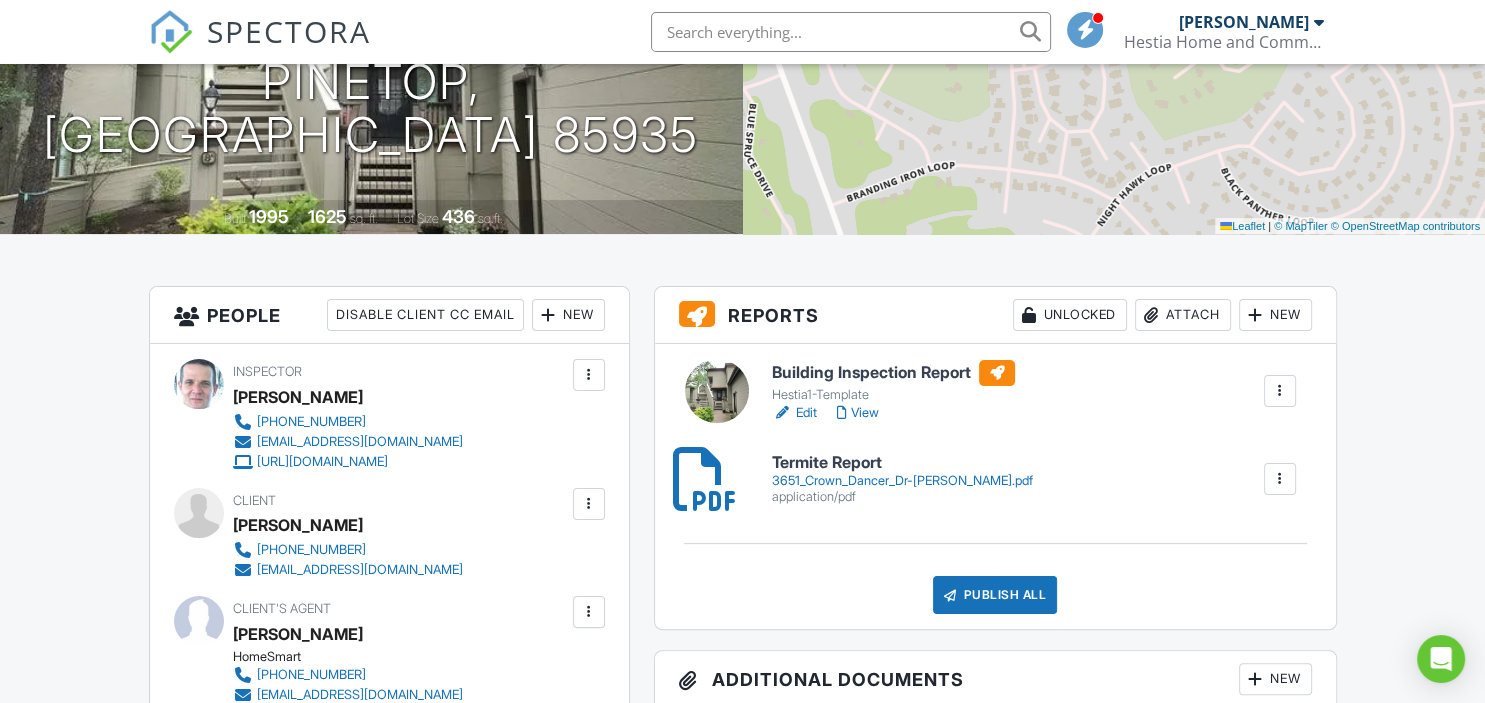 scroll, scrollTop: 316, scrollLeft: 0, axis: vertical 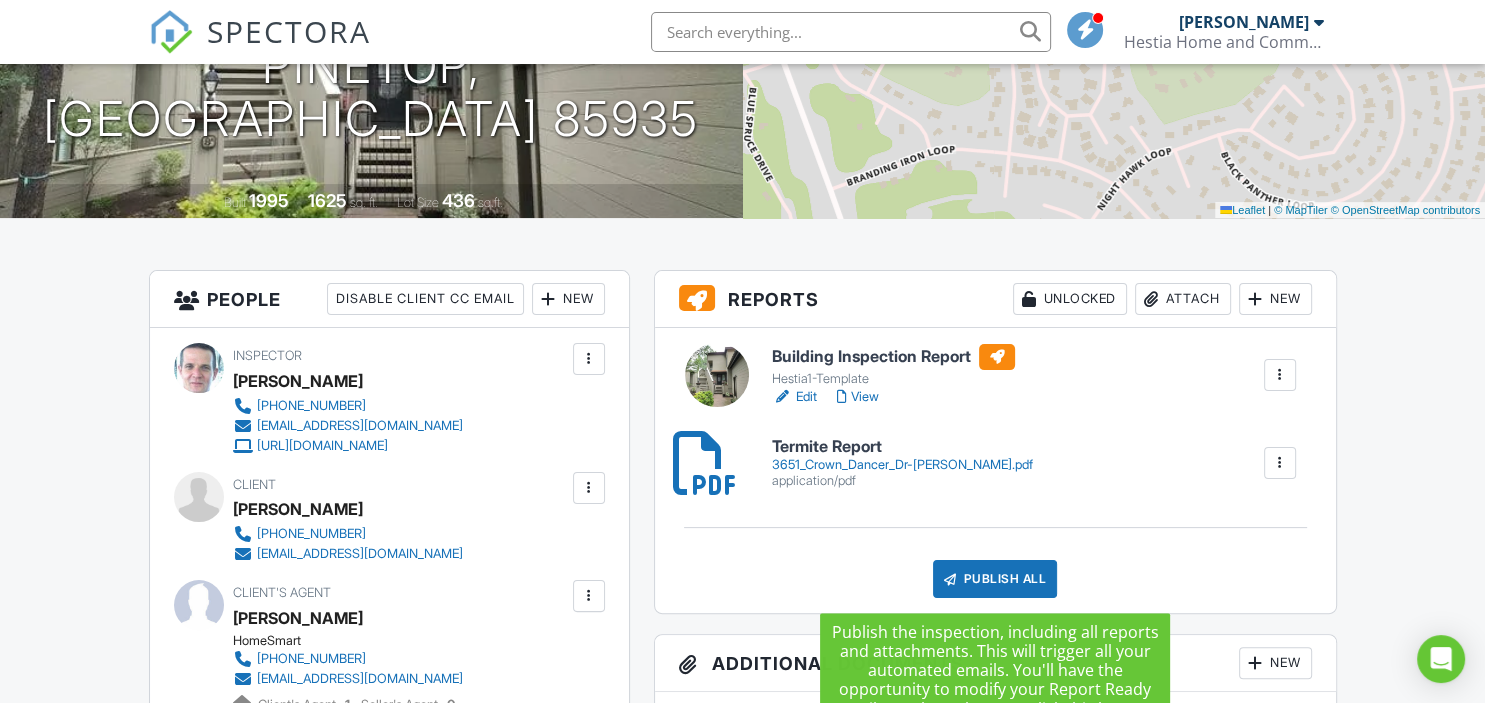 click on "Publish All" at bounding box center (995, 579) 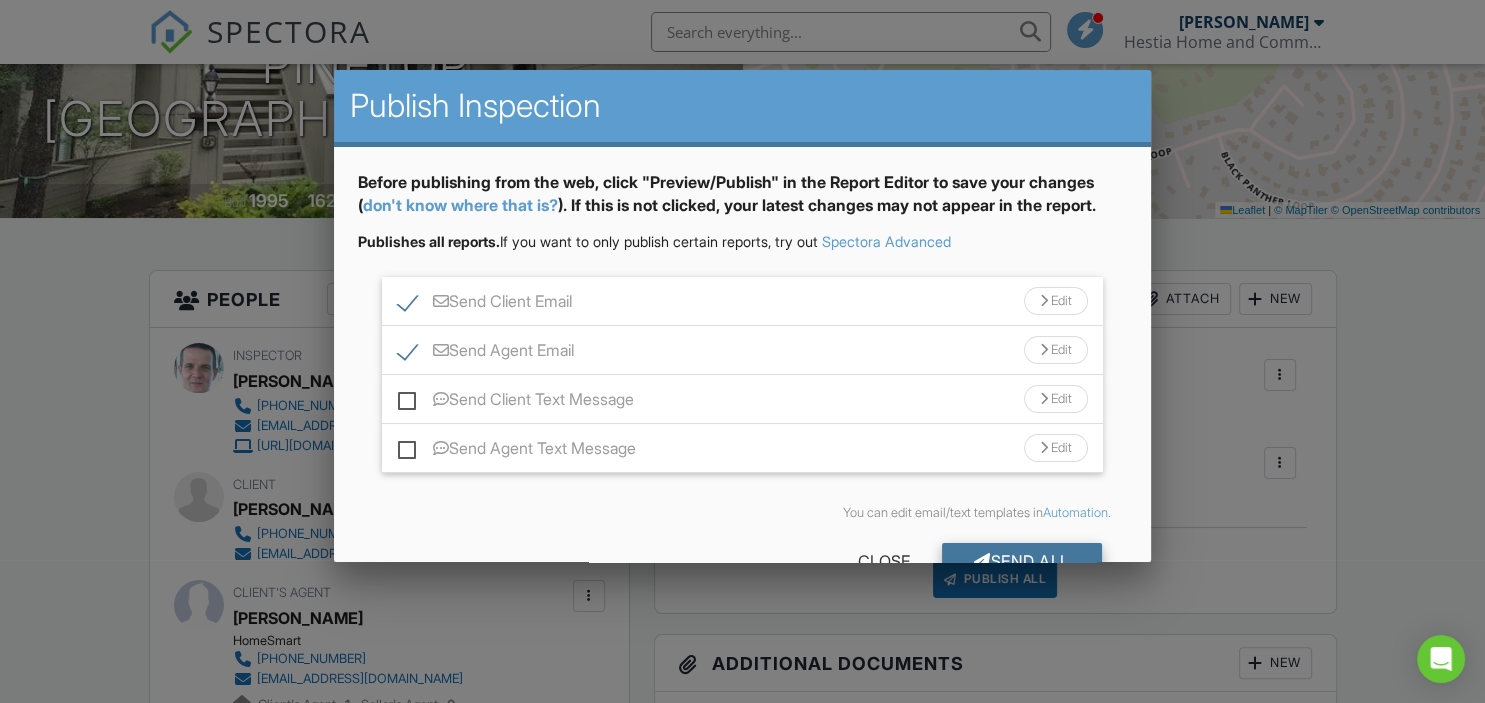 click on "Send All" at bounding box center (1022, 561) 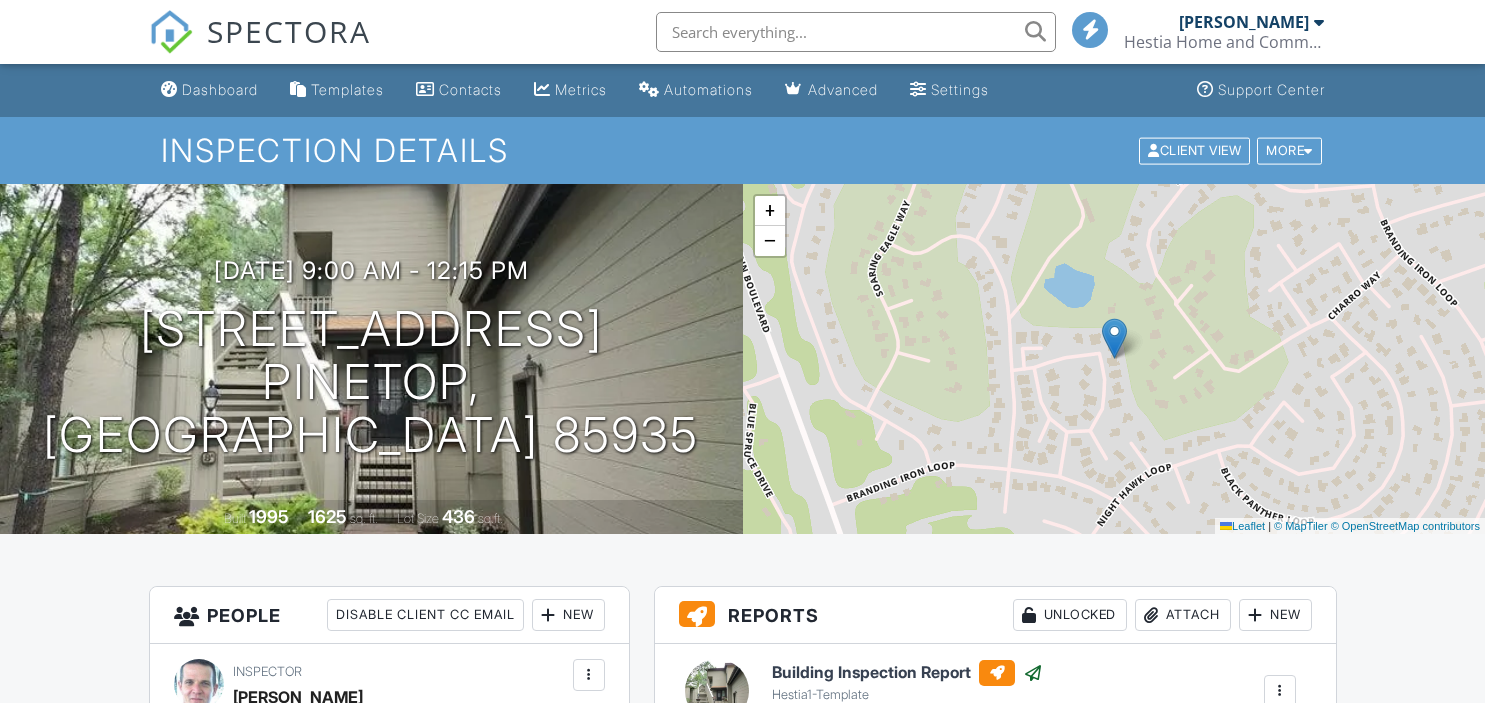 scroll, scrollTop: 0, scrollLeft: 0, axis: both 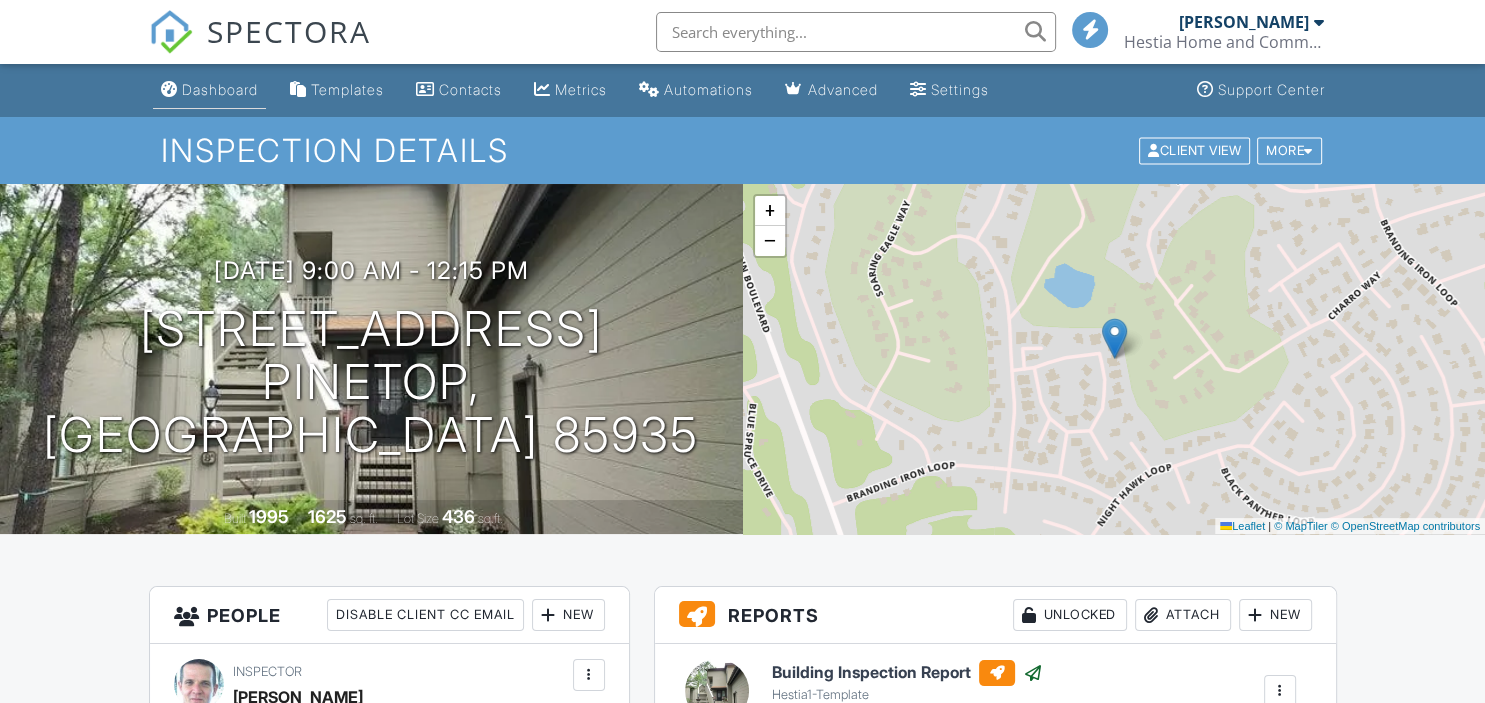 click on "Dashboard" at bounding box center (220, 89) 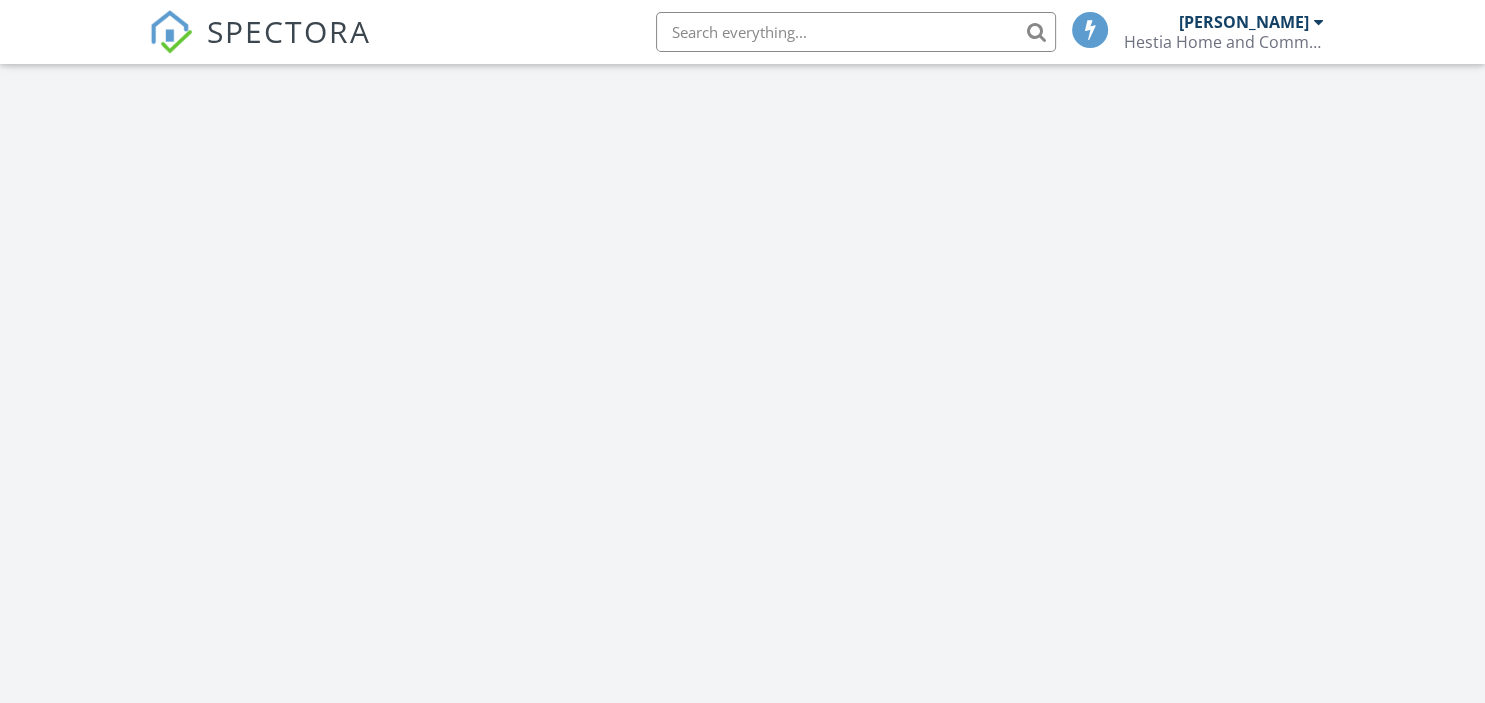 scroll, scrollTop: 547, scrollLeft: 0, axis: vertical 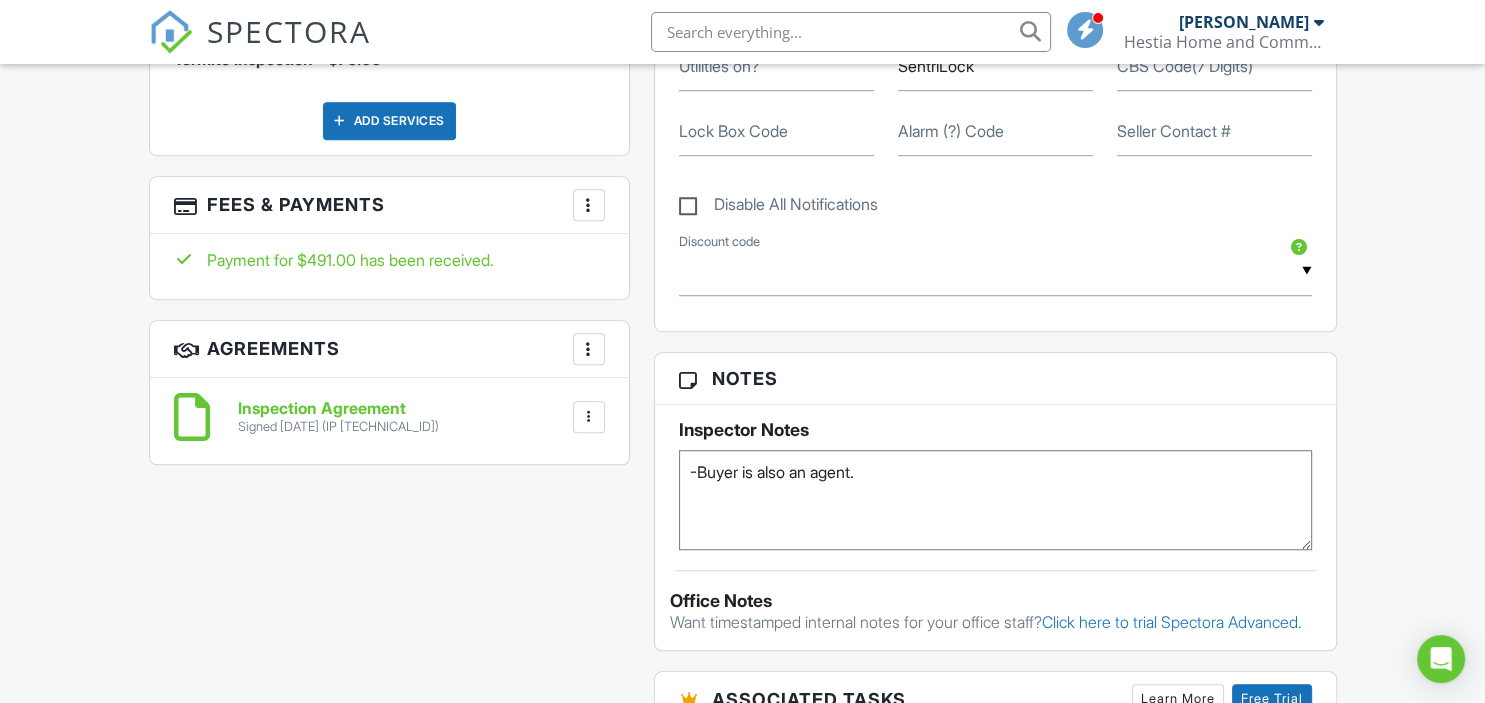 click at bounding box center (589, 205) 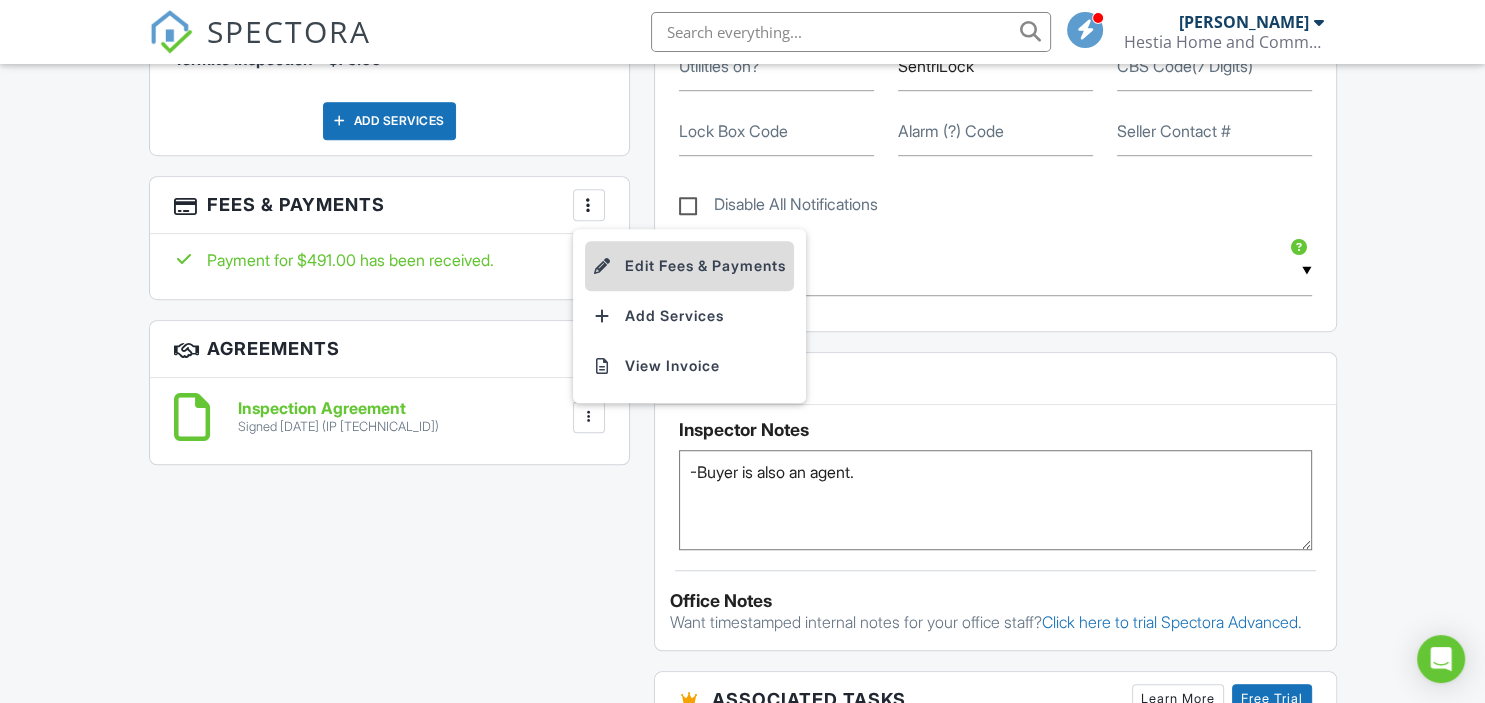 click on "Edit Fees & Payments" at bounding box center (689, 266) 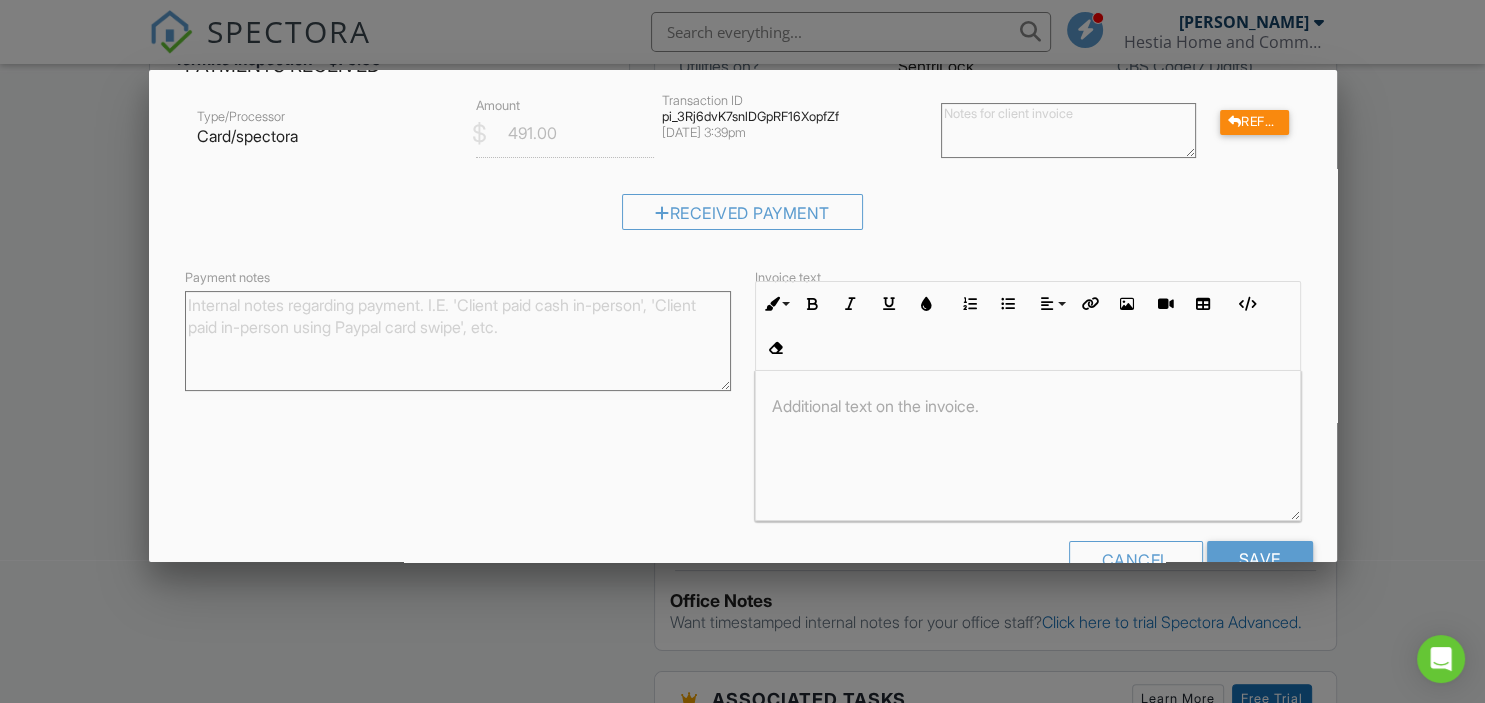 scroll, scrollTop: 452, scrollLeft: 0, axis: vertical 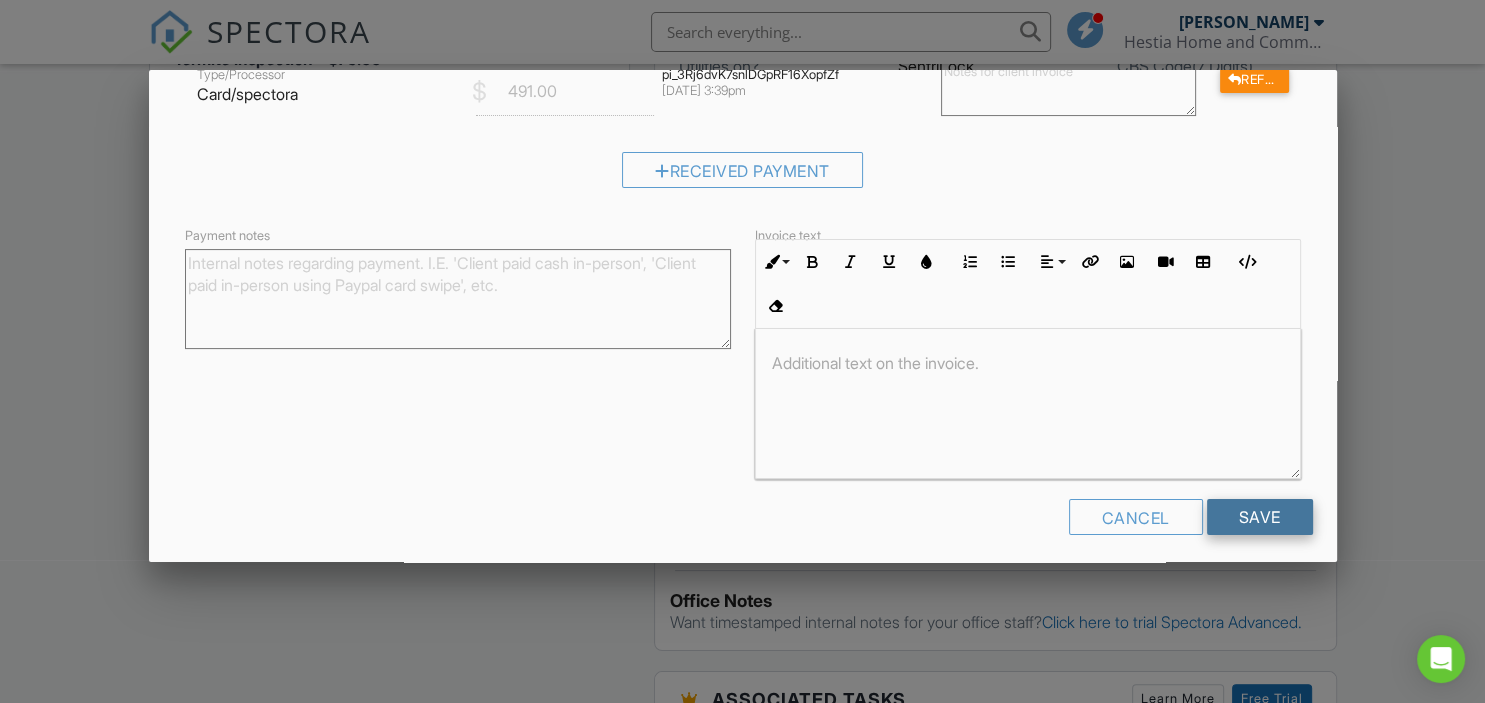 click on "Save" at bounding box center [1260, 517] 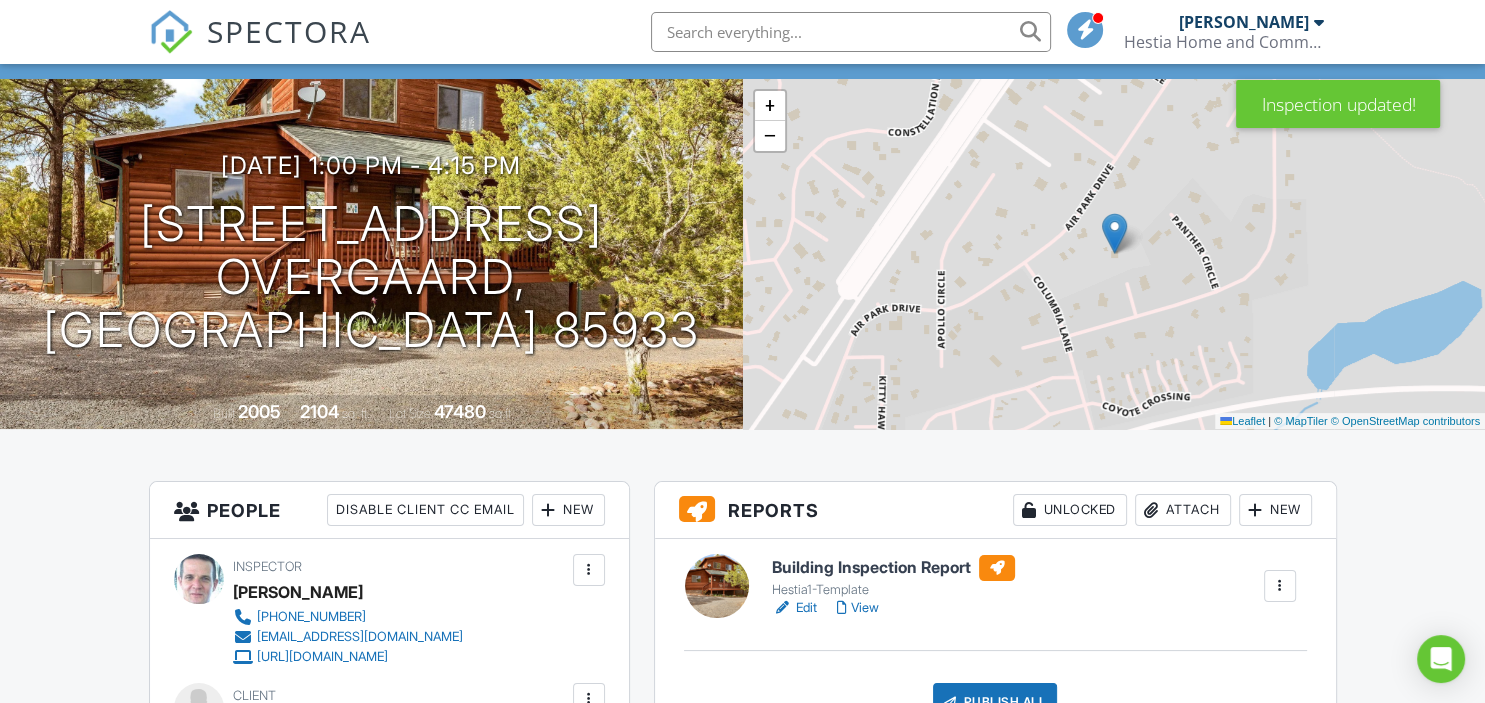scroll, scrollTop: 0, scrollLeft: 0, axis: both 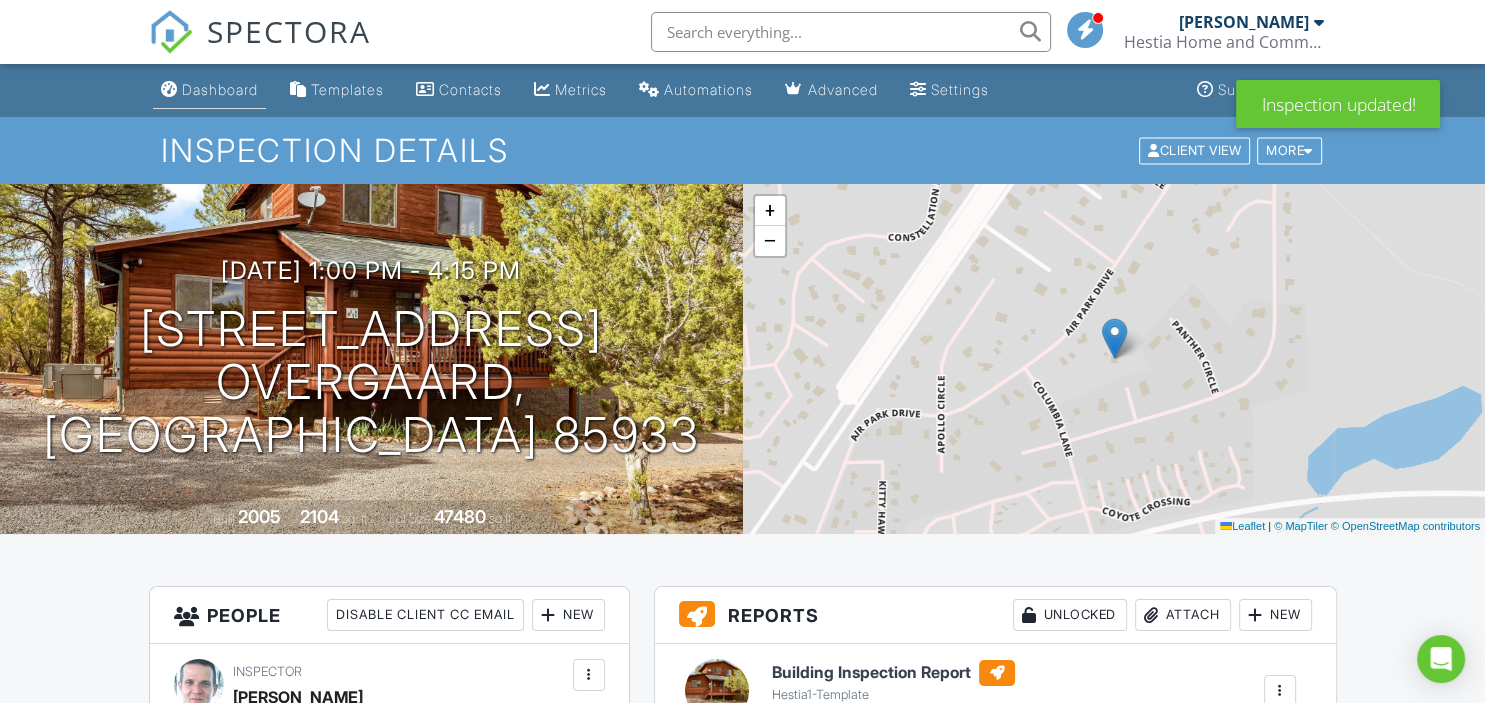 click on "Dashboard" at bounding box center (220, 89) 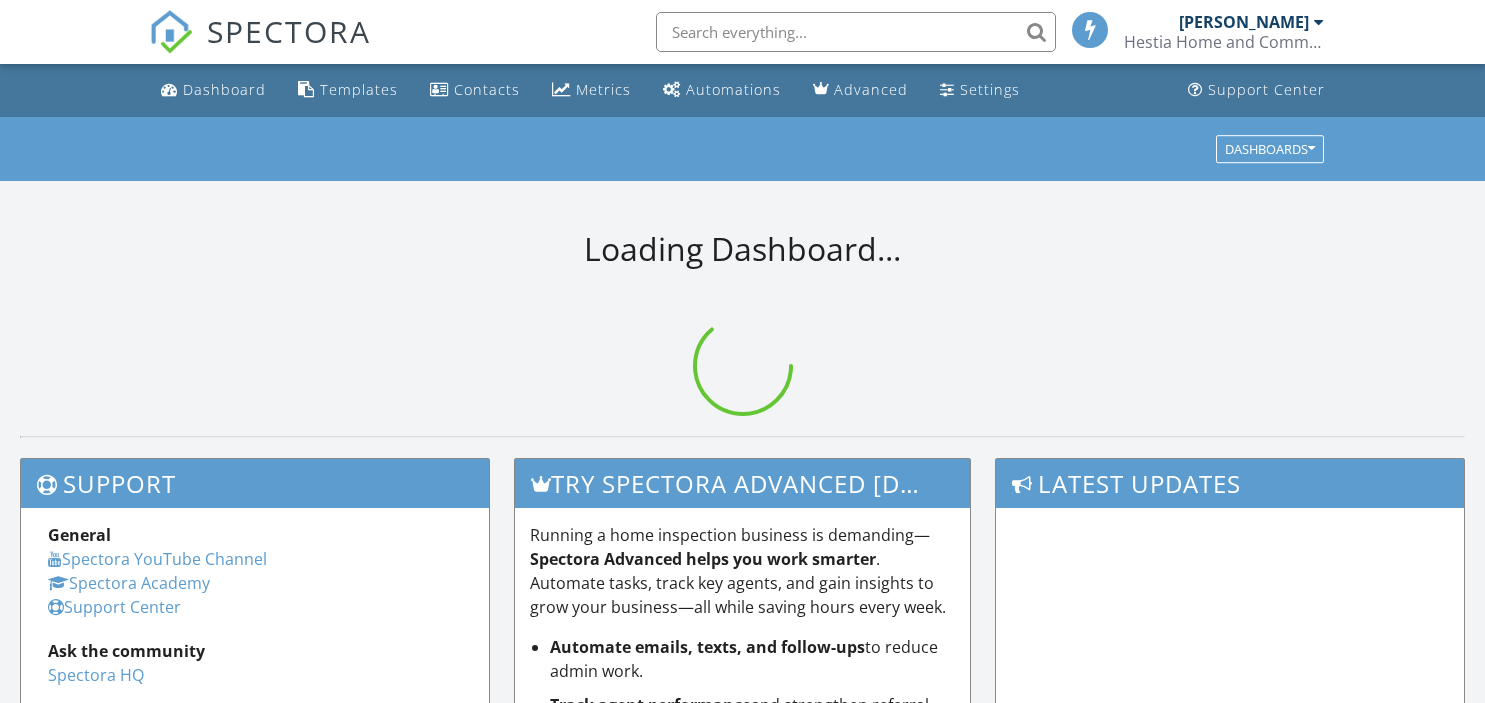 scroll, scrollTop: 0, scrollLeft: 0, axis: both 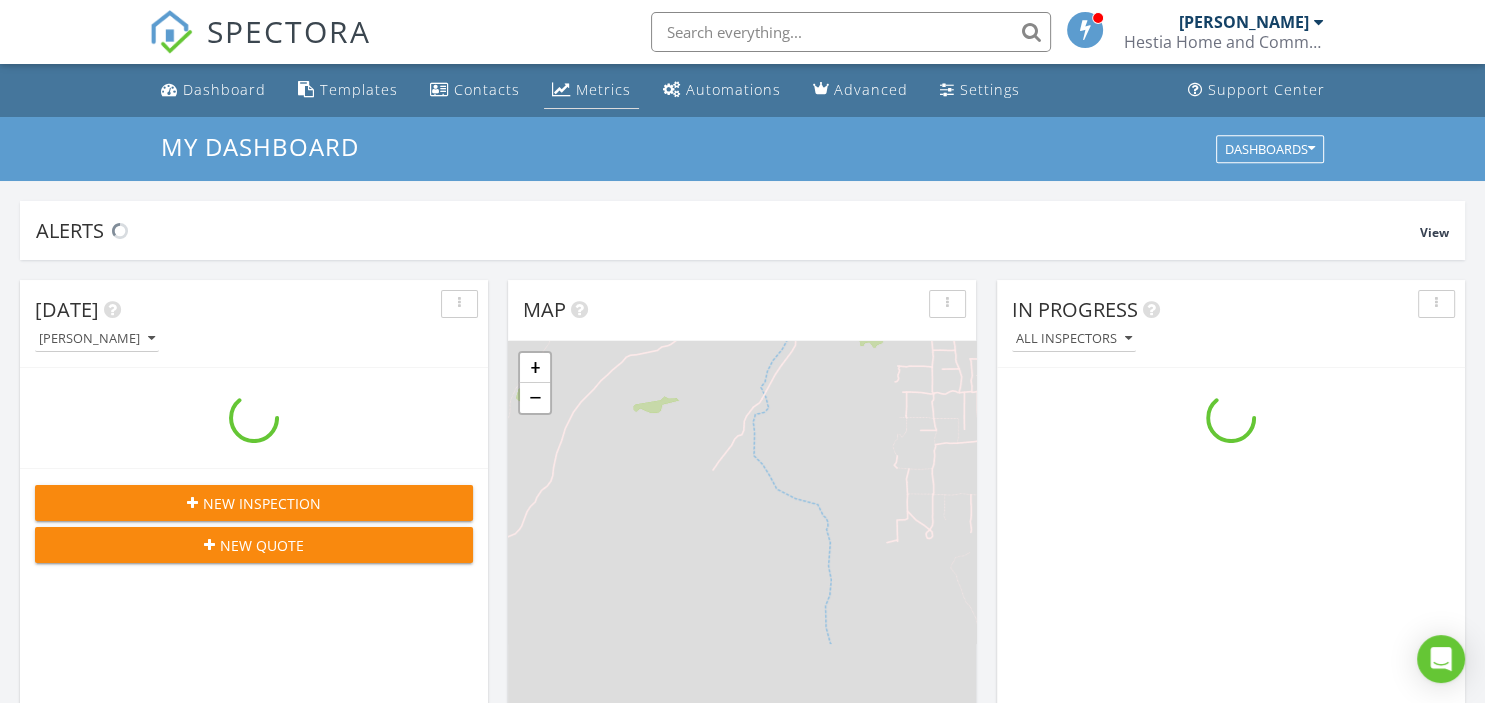 click on "Metrics" at bounding box center (603, 89) 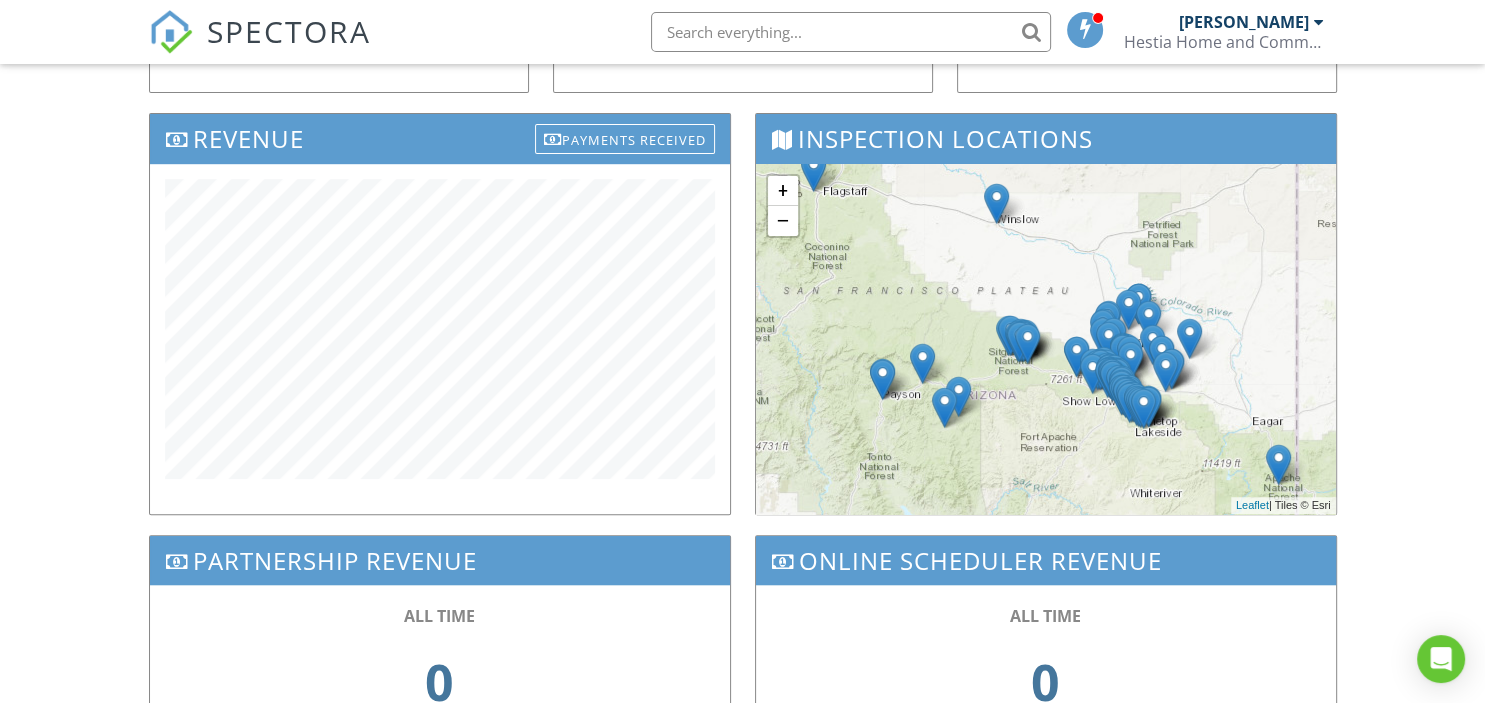 scroll, scrollTop: 0, scrollLeft: 0, axis: both 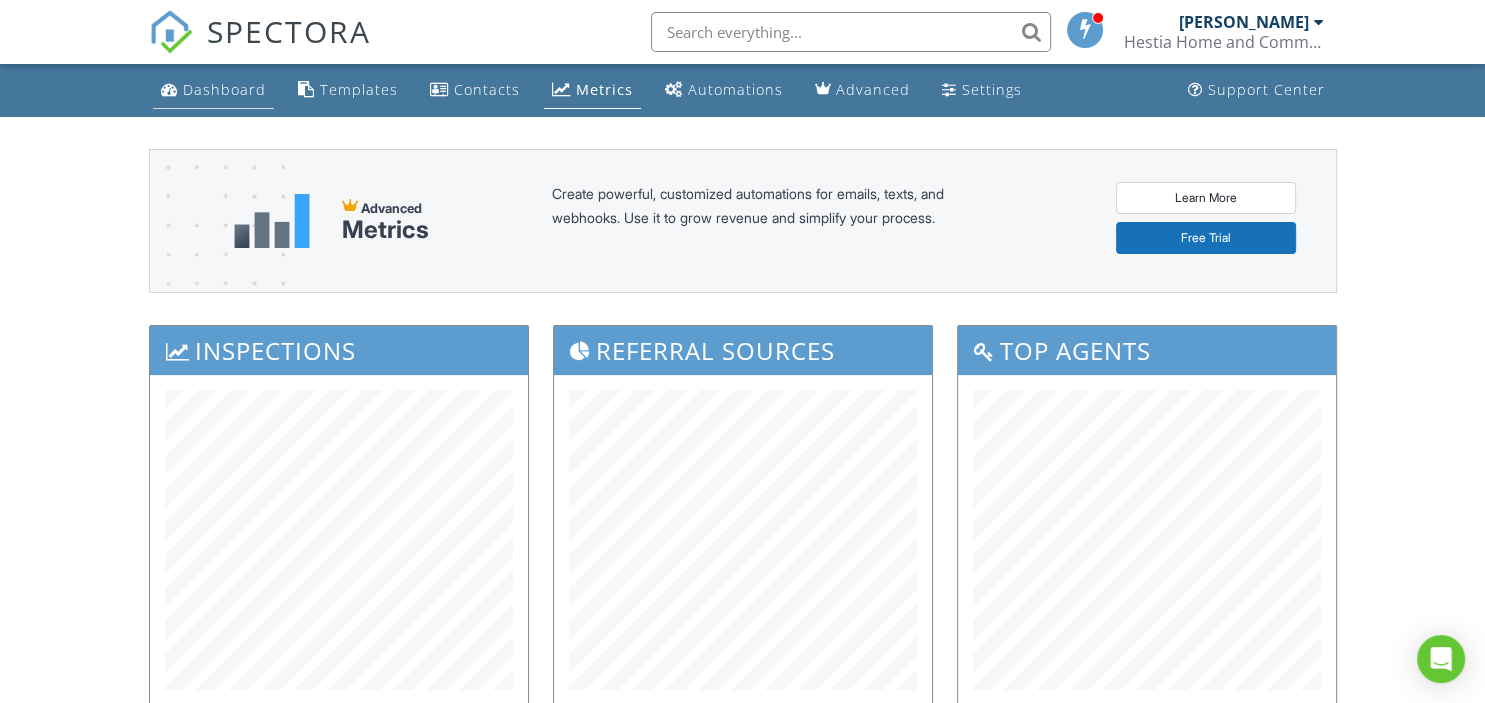 click on "Dashboard" at bounding box center (213, 90) 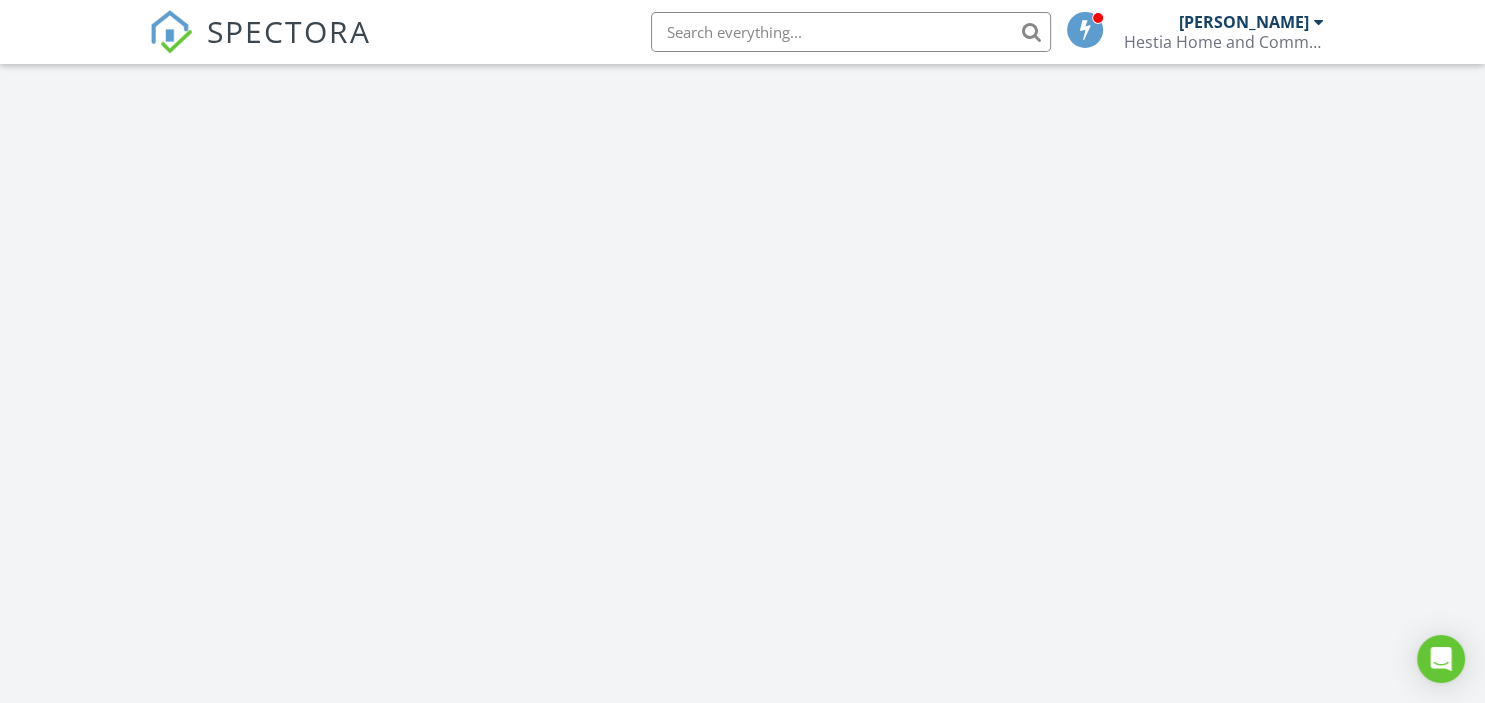 scroll, scrollTop: 864, scrollLeft: 0, axis: vertical 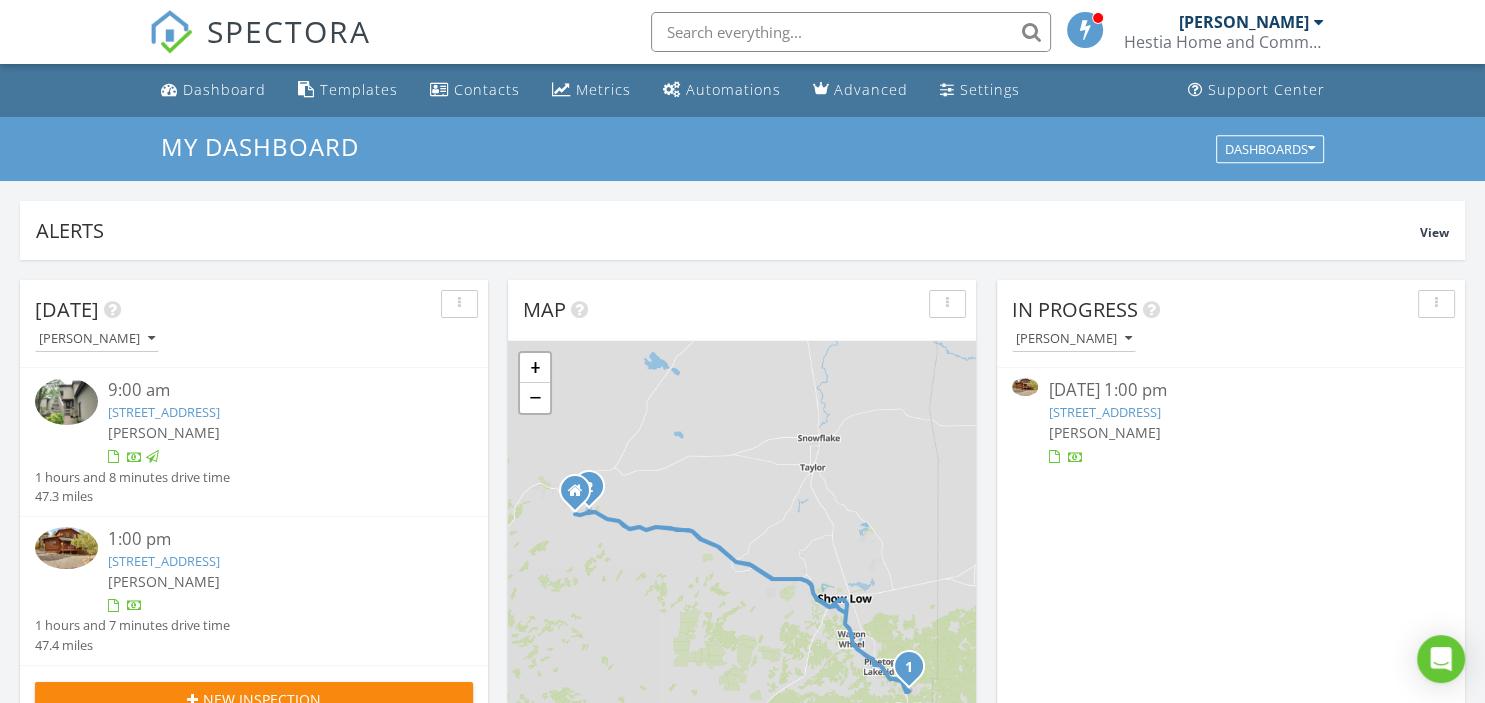 click on "[STREET_ADDRESS]" at bounding box center [1104, 412] 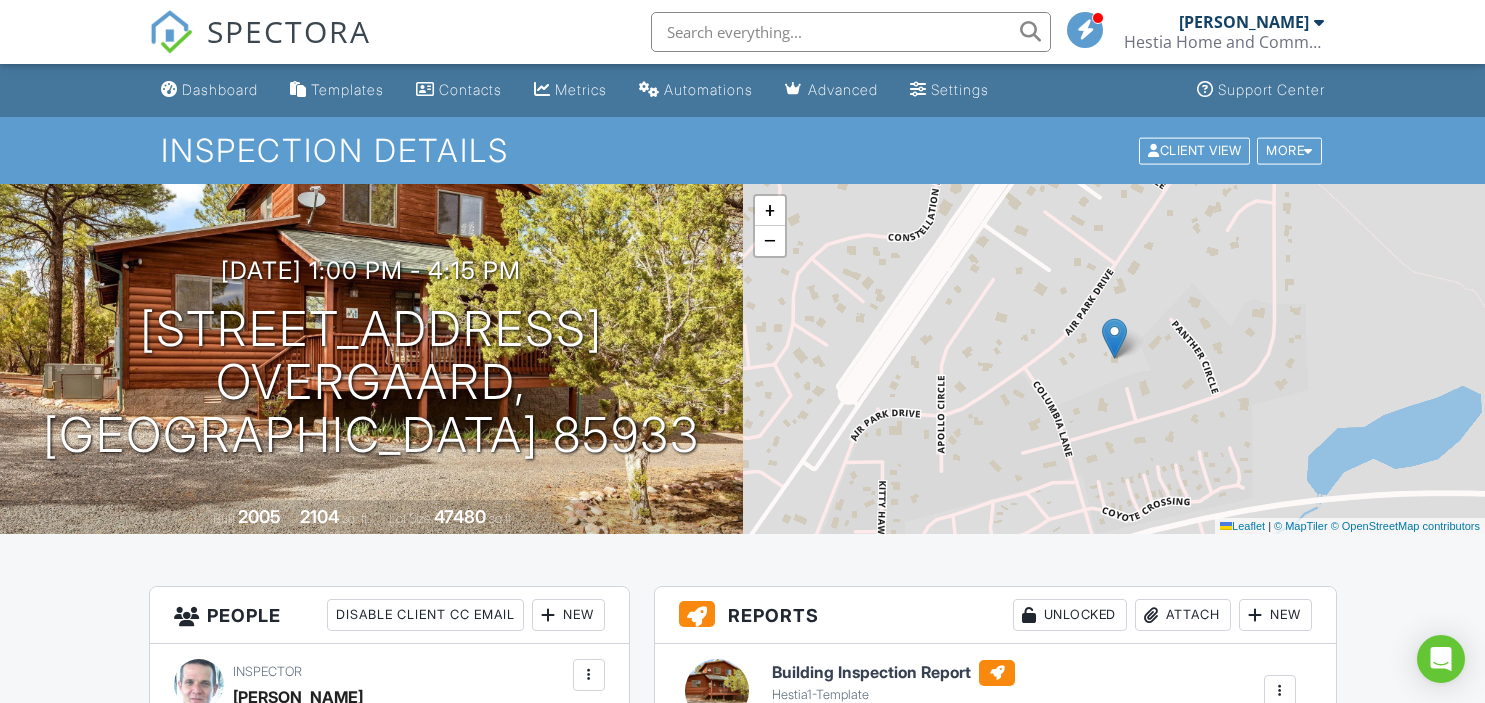 scroll, scrollTop: 0, scrollLeft: 0, axis: both 